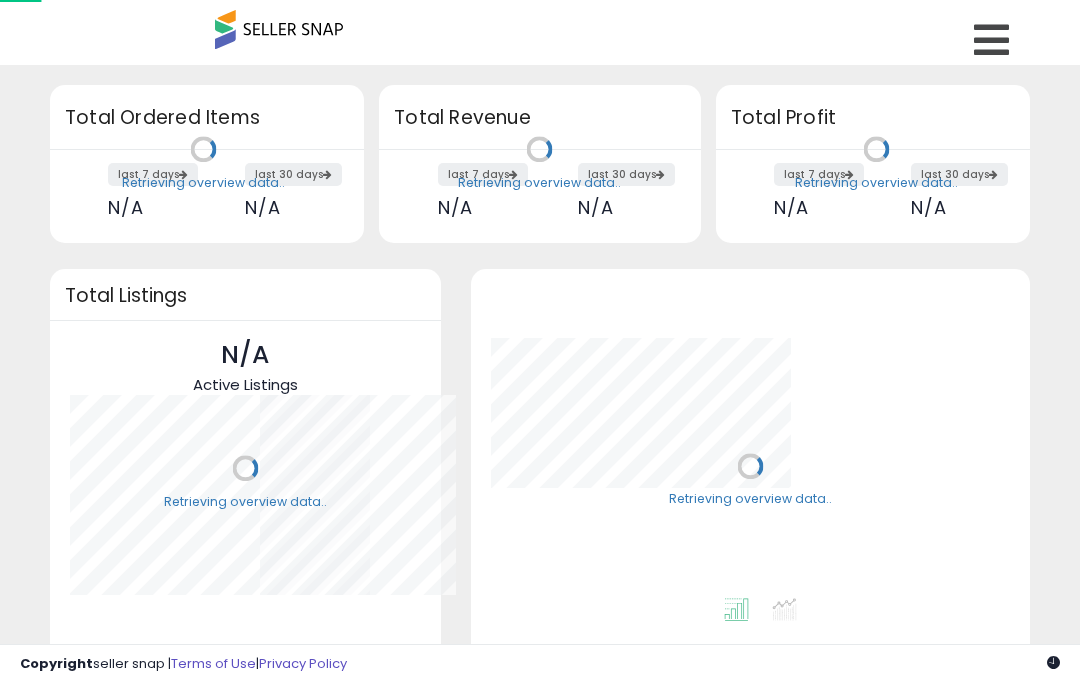 scroll, scrollTop: 0, scrollLeft: 0, axis: both 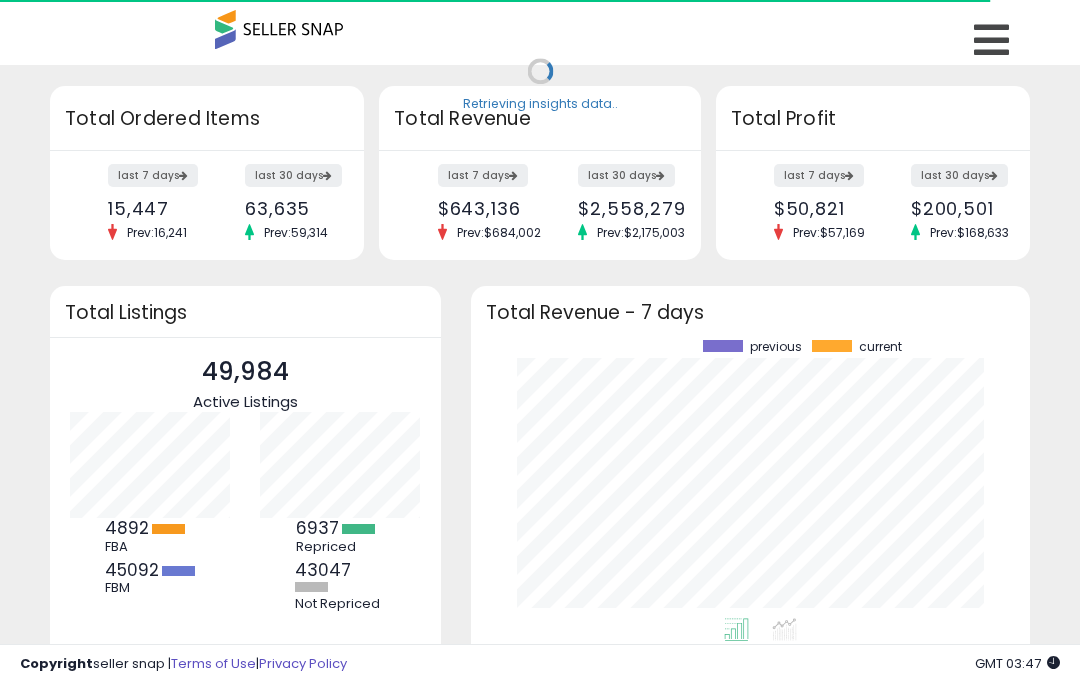 click at bounding box center [991, 40] 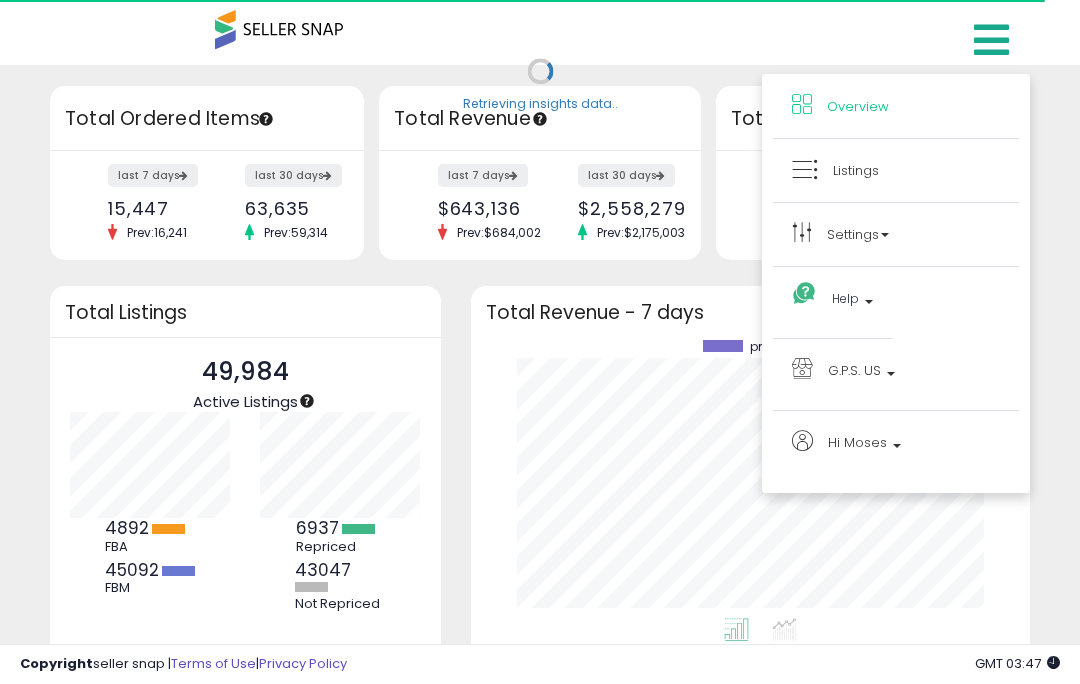click on "Listings" at bounding box center (856, 170) 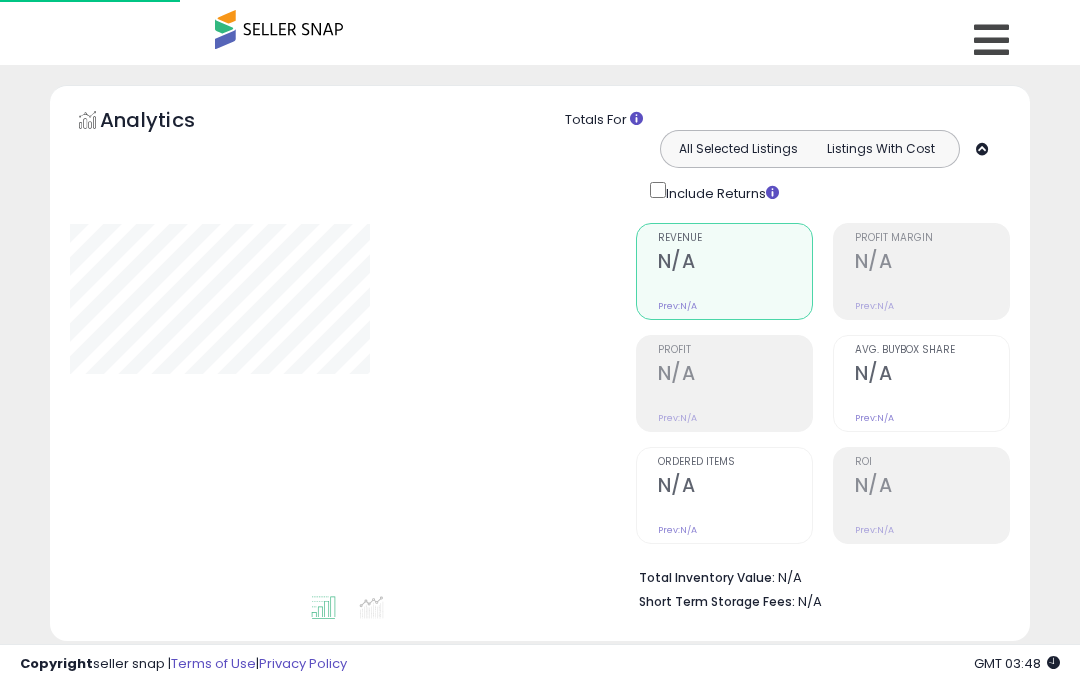scroll, scrollTop: 0, scrollLeft: 0, axis: both 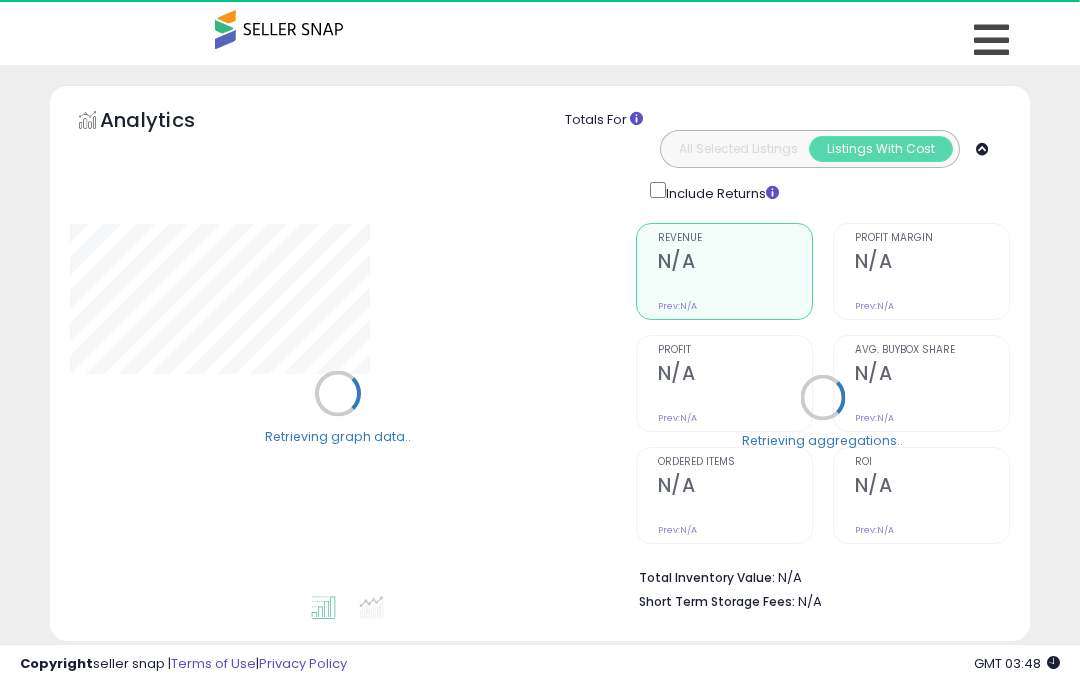 select on "**" 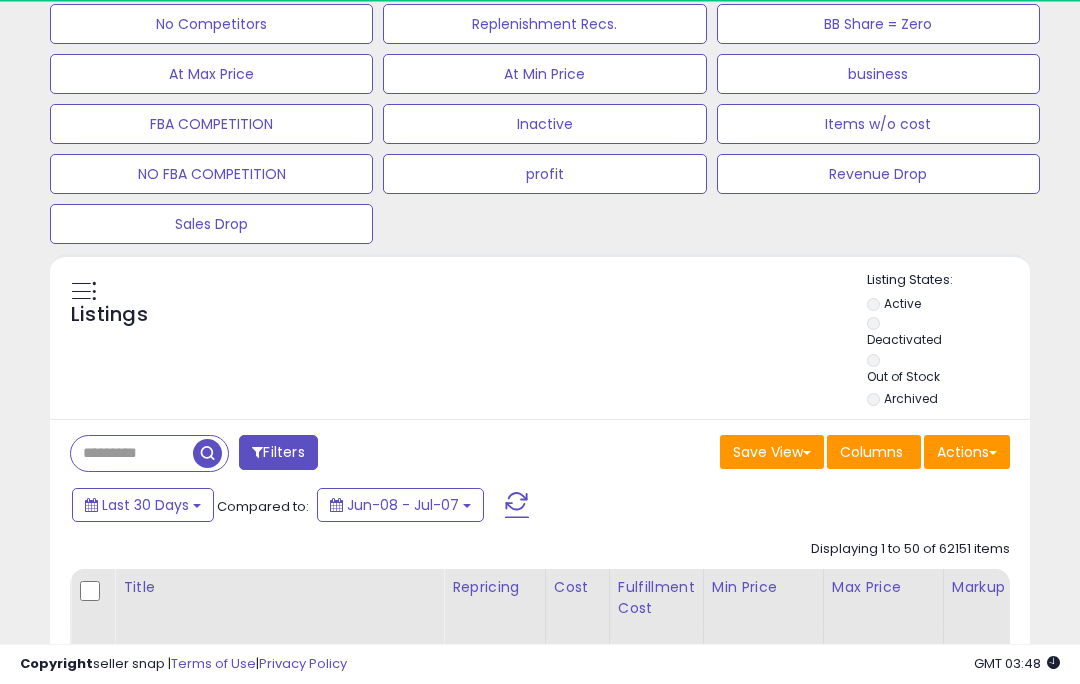scroll, scrollTop: 708, scrollLeft: 0, axis: vertical 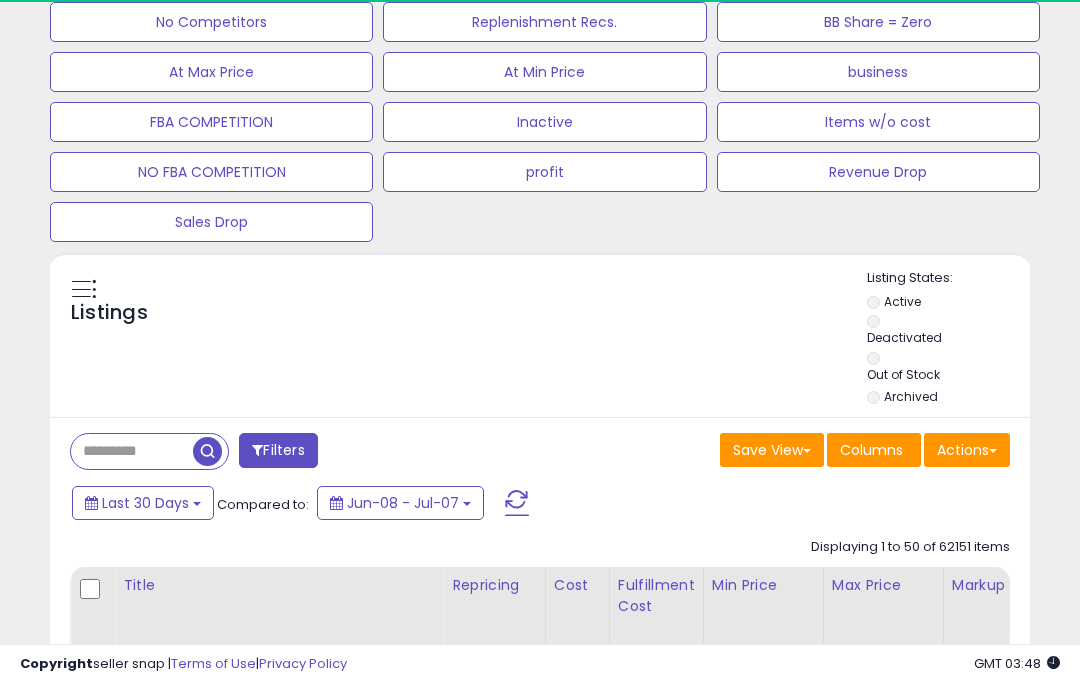 click at bounding box center [132, 451] 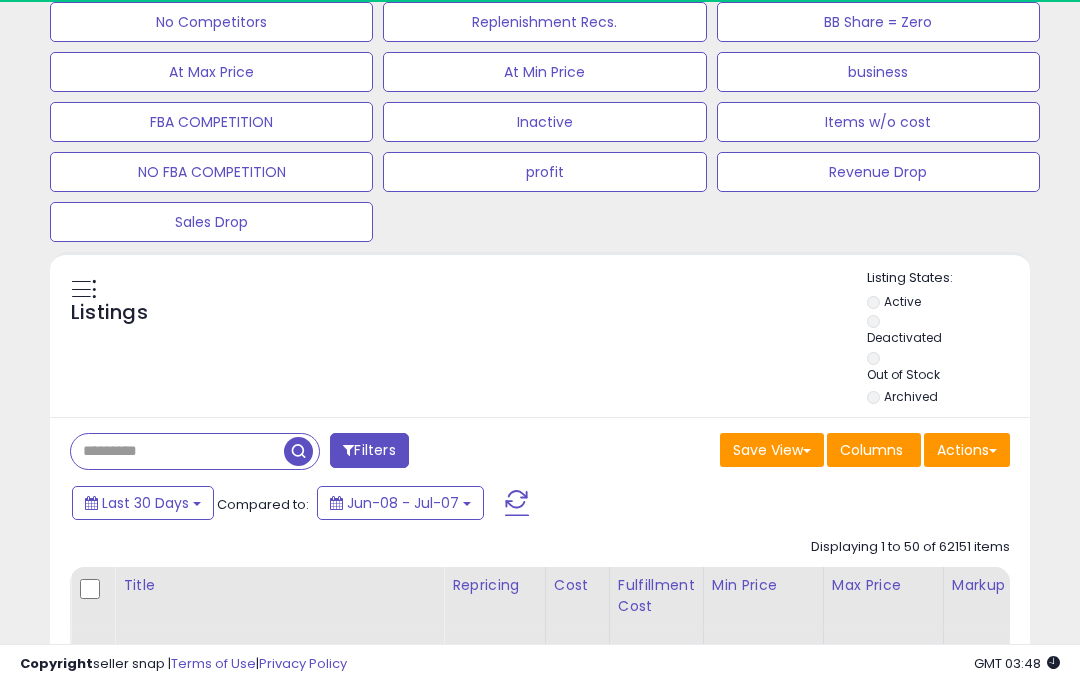 scroll, scrollTop: 708, scrollLeft: 0, axis: vertical 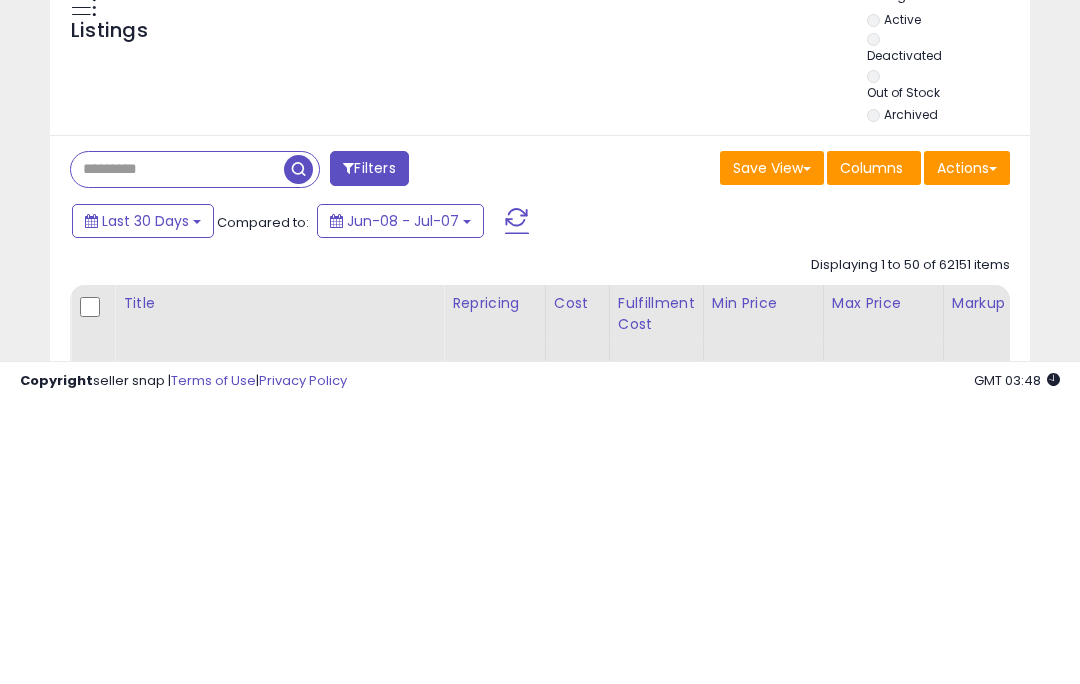 click at bounding box center [177, 452] 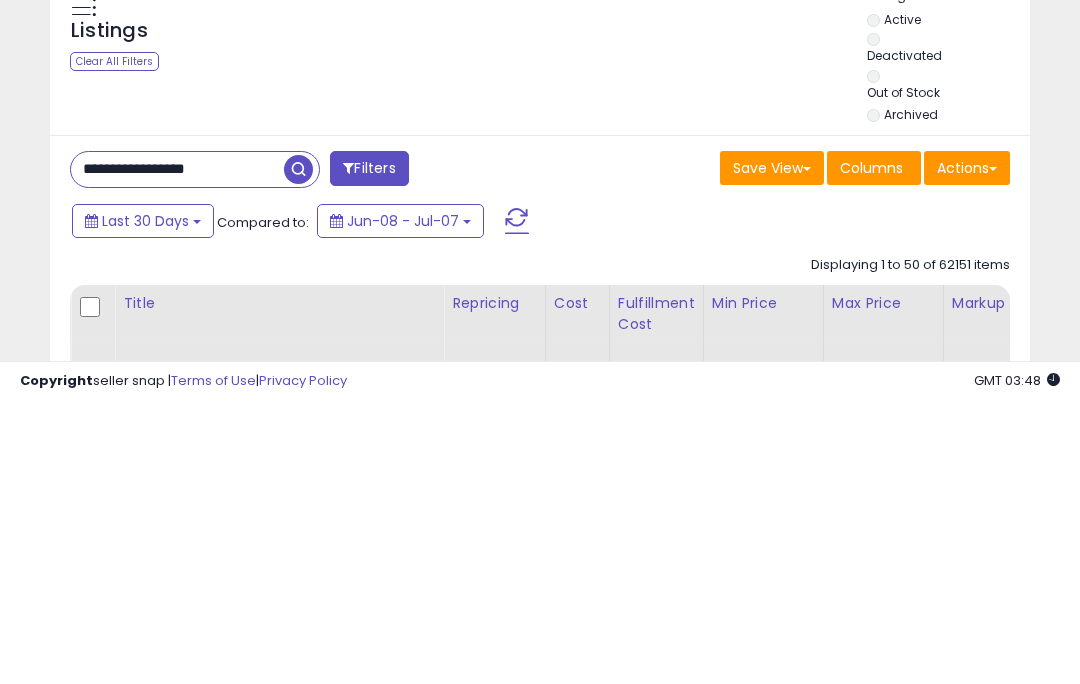 type on "**********" 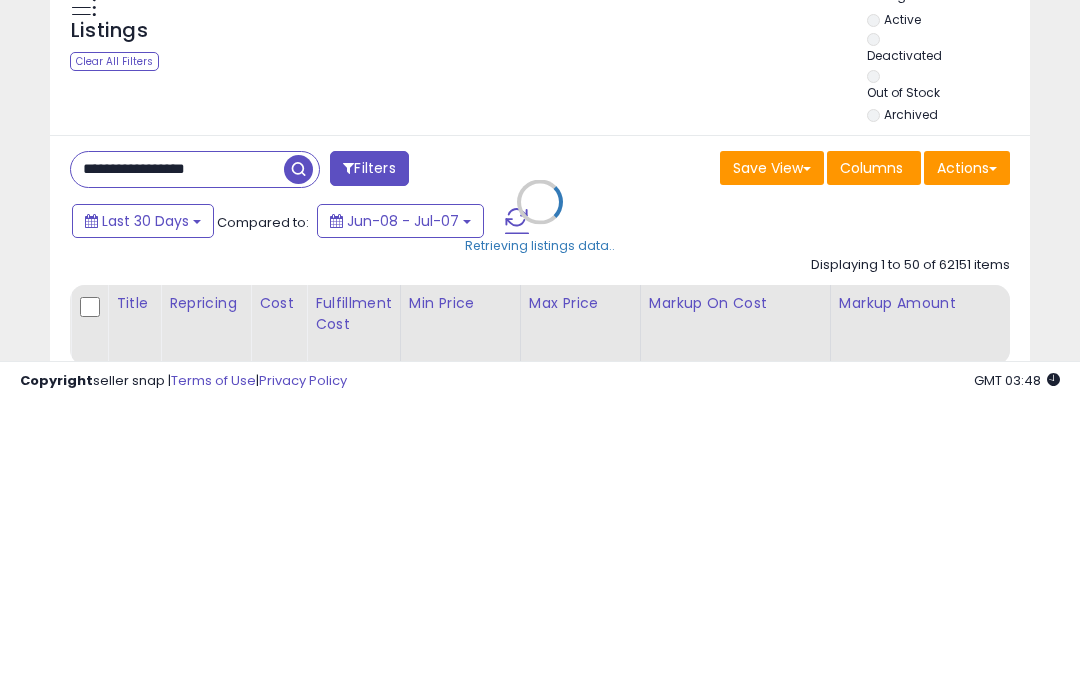 scroll, scrollTop: 771, scrollLeft: 0, axis: vertical 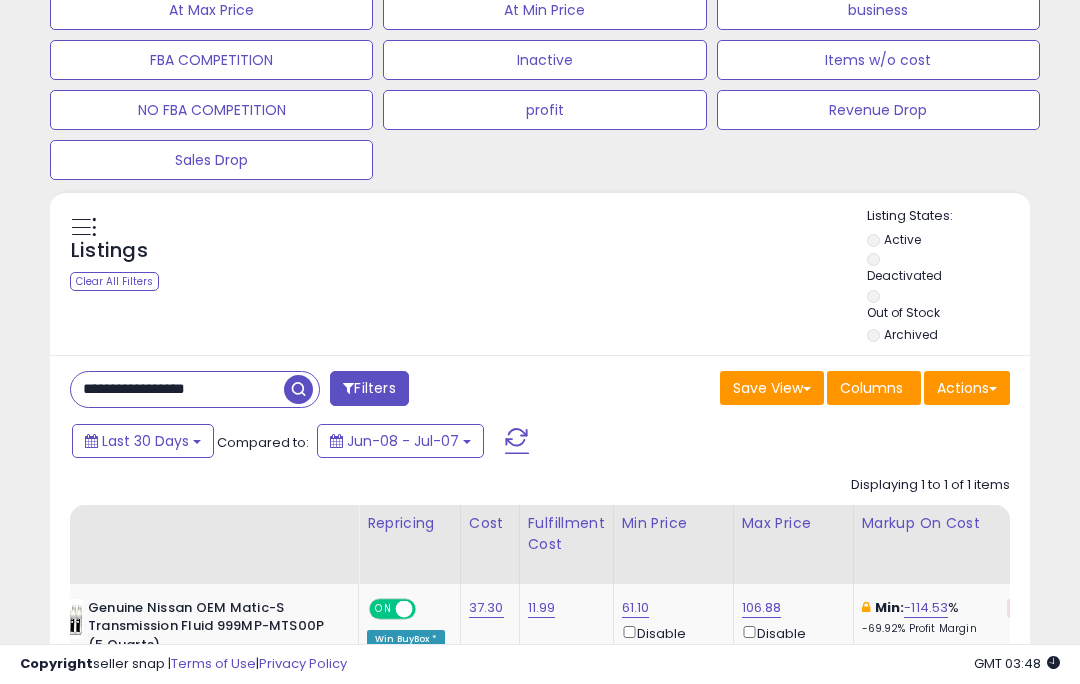 click on "Genuine Nissan OEM Matic-S Transmission Fluid 999MP-MTS00P (5 Quarts) ASIN: B076X5Q8BP | SKU: 2X-UI9O-2BSH-copy Active FBM" 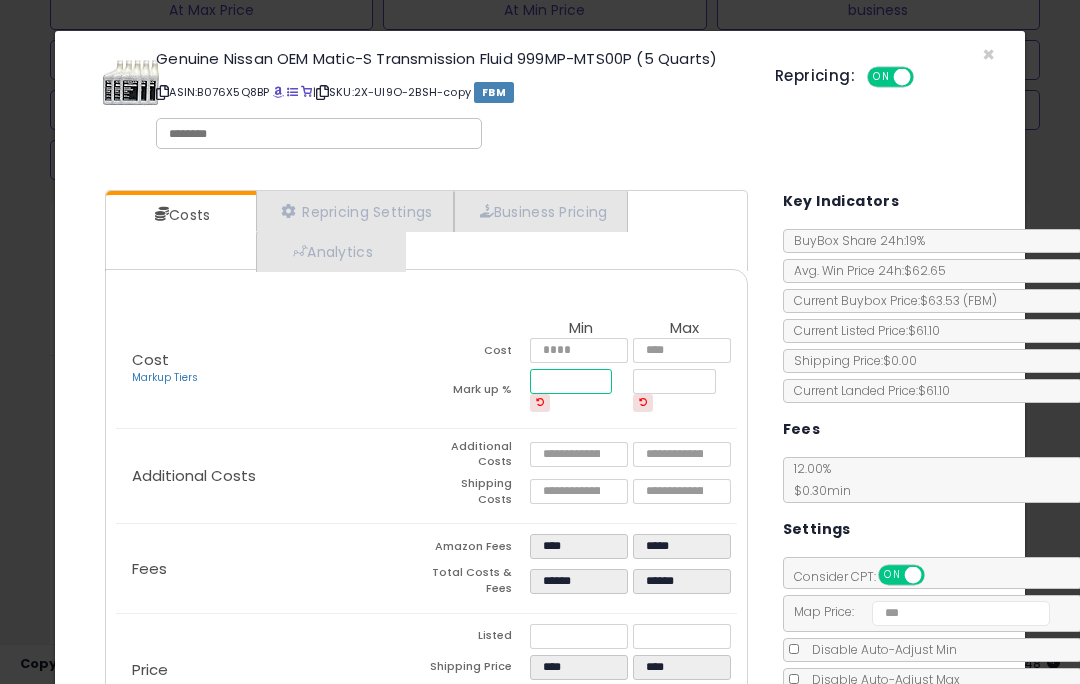 click on "*******" at bounding box center [571, 381] 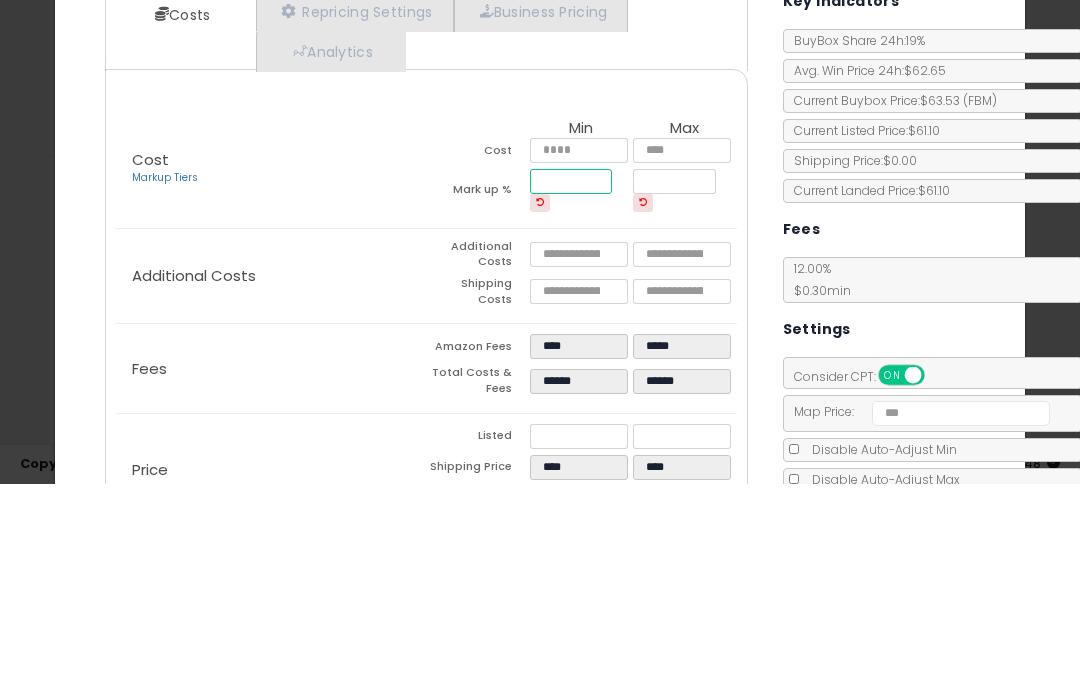 type on "**" 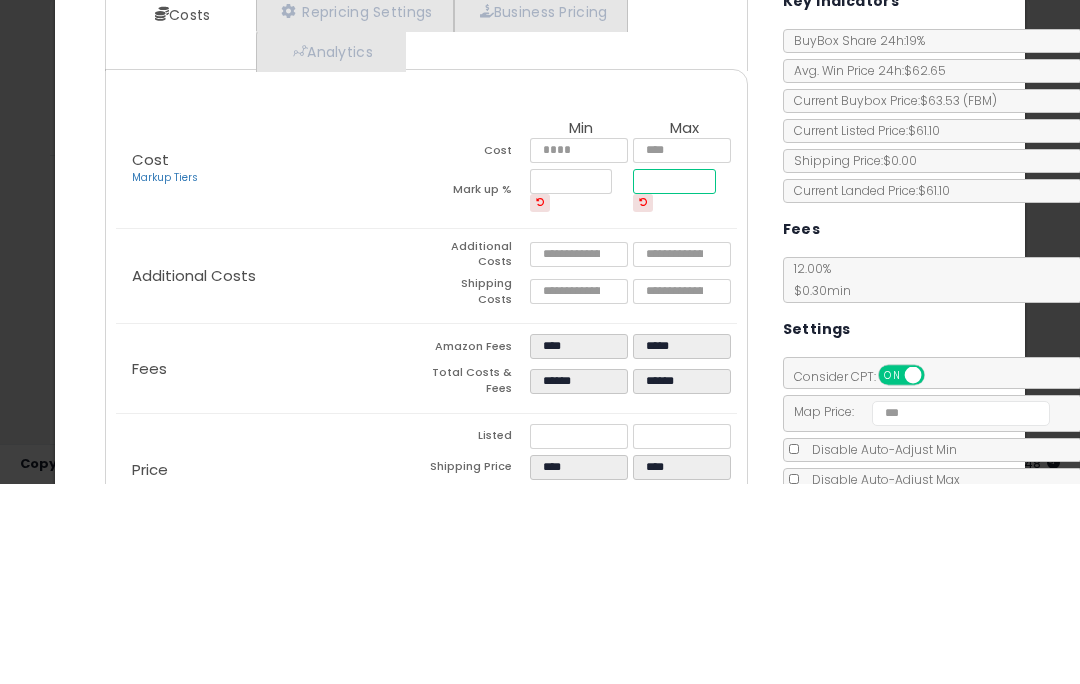 click on "*****" at bounding box center (674, 381) 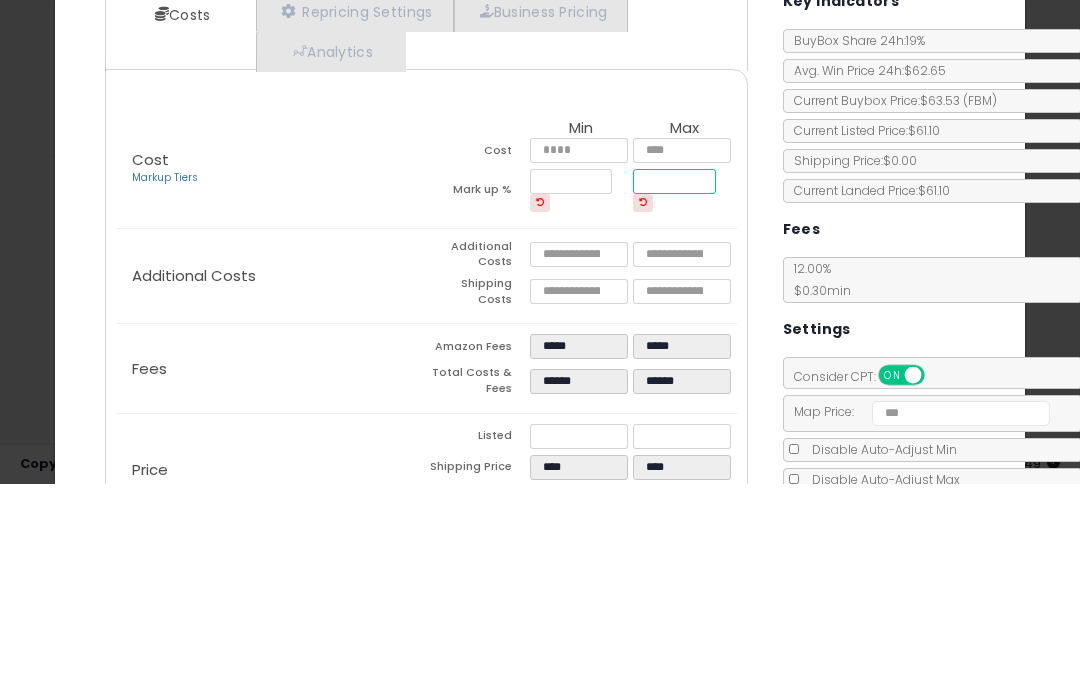 type on "**" 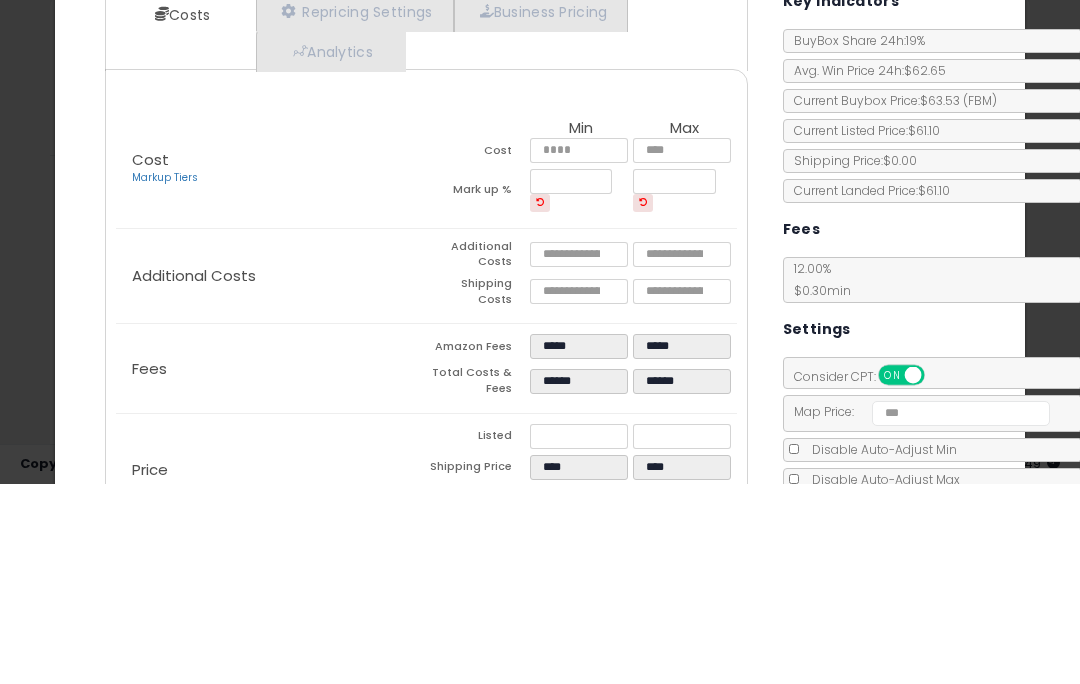 type on "******" 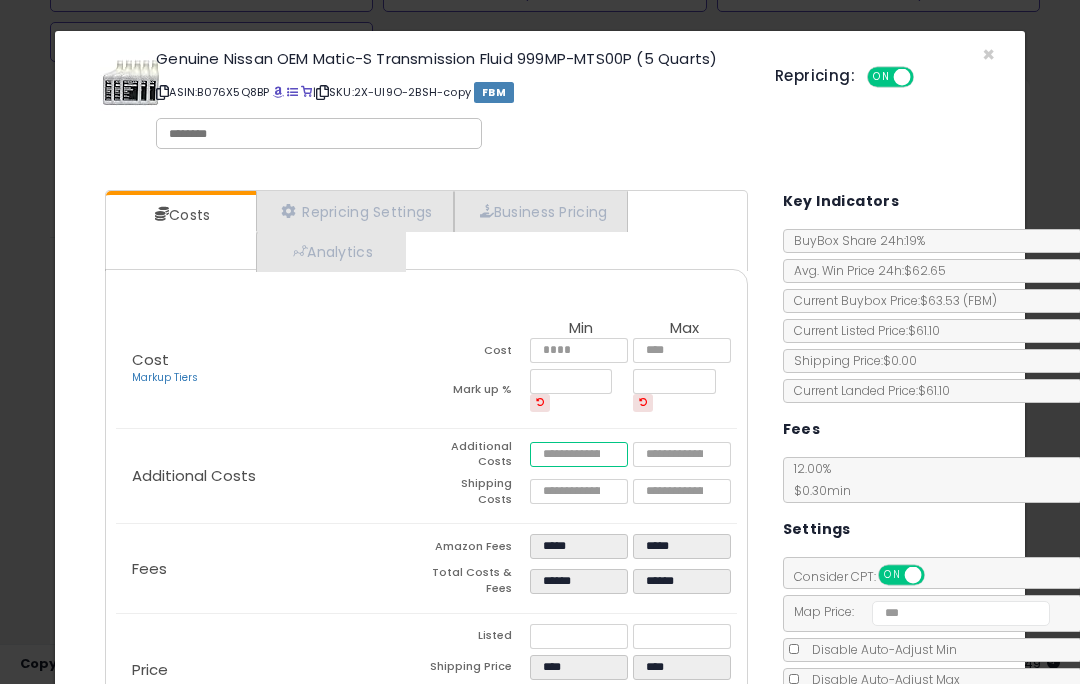 click on "*****" at bounding box center (579, 454) 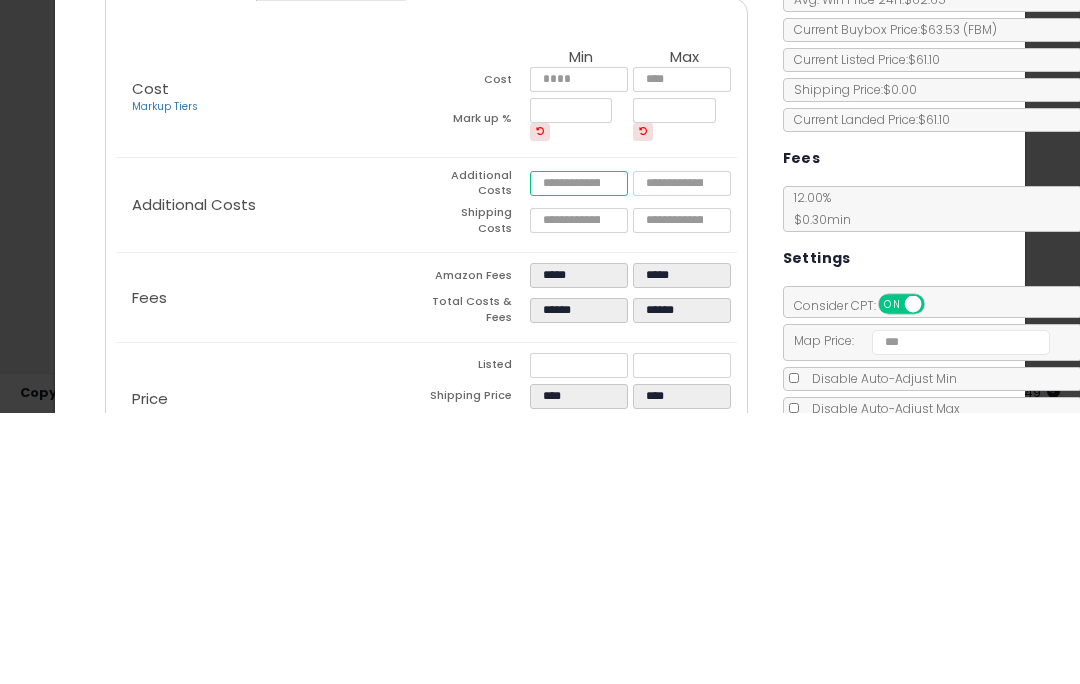 type on "**" 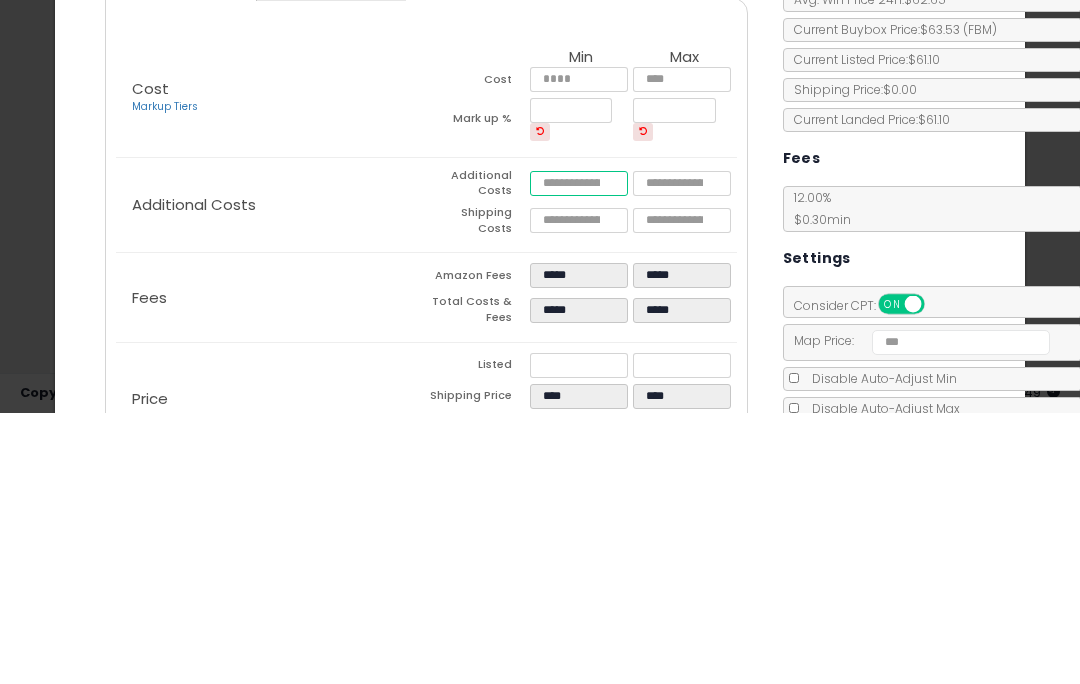 type 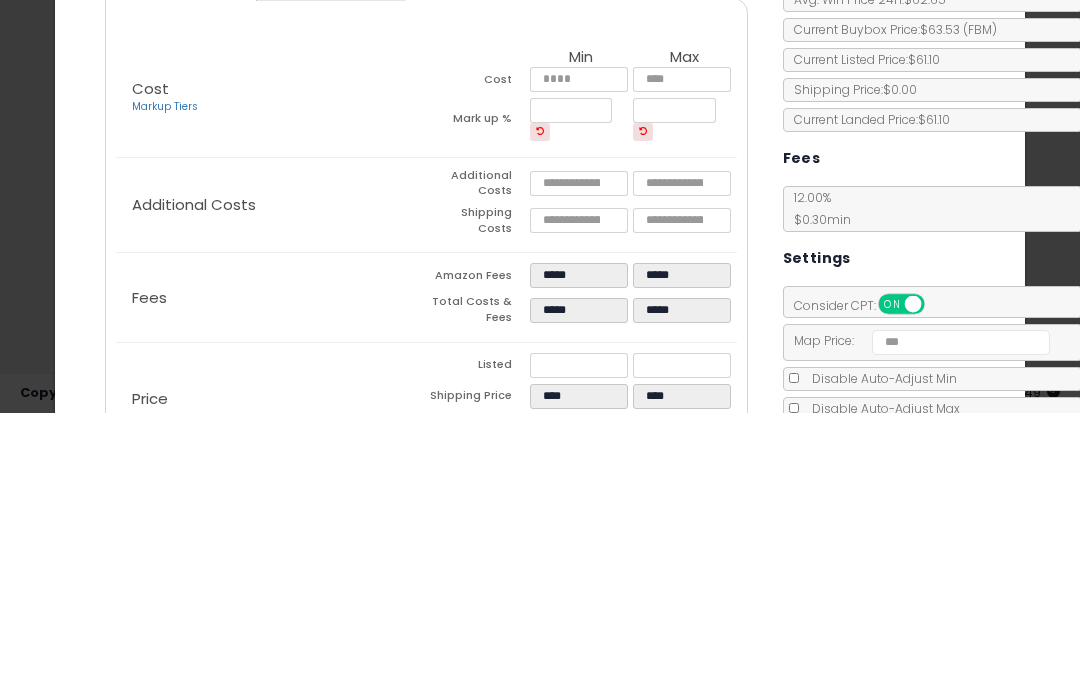 click at bounding box center [540, 401] 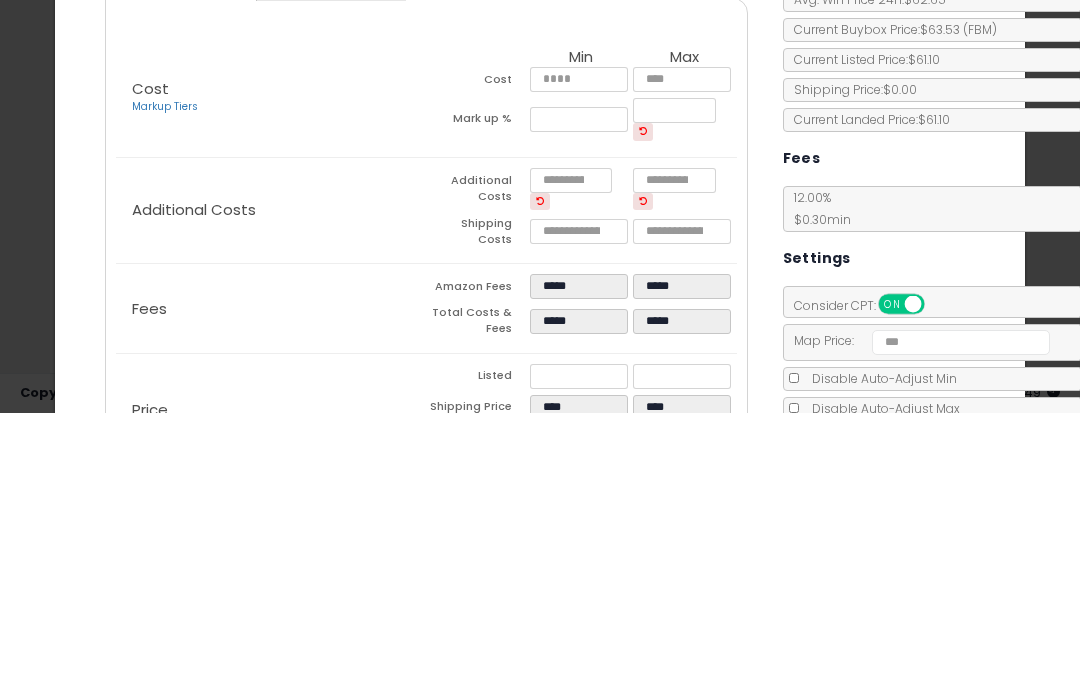 type on "*****" 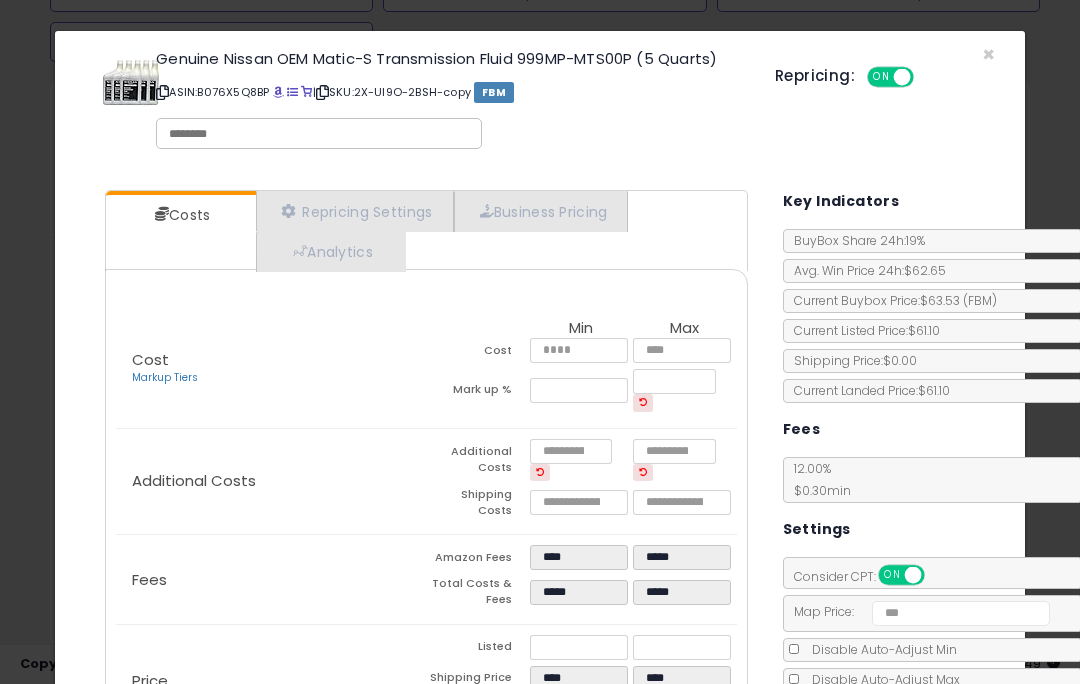 click at bounding box center [643, 403] 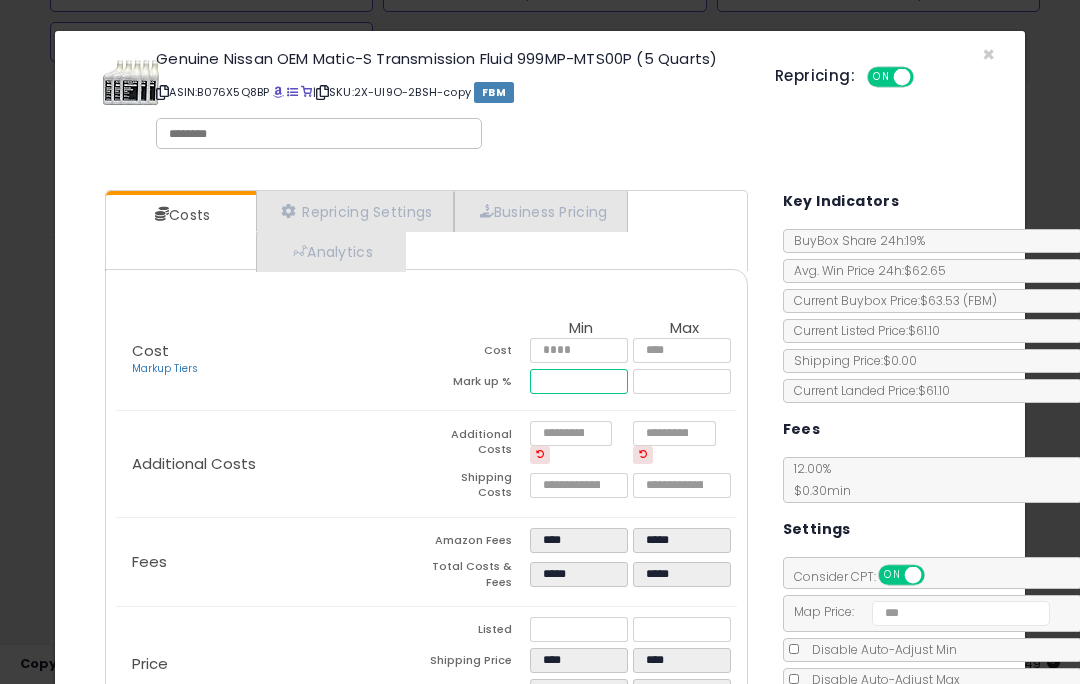 click on "*****" at bounding box center (579, 381) 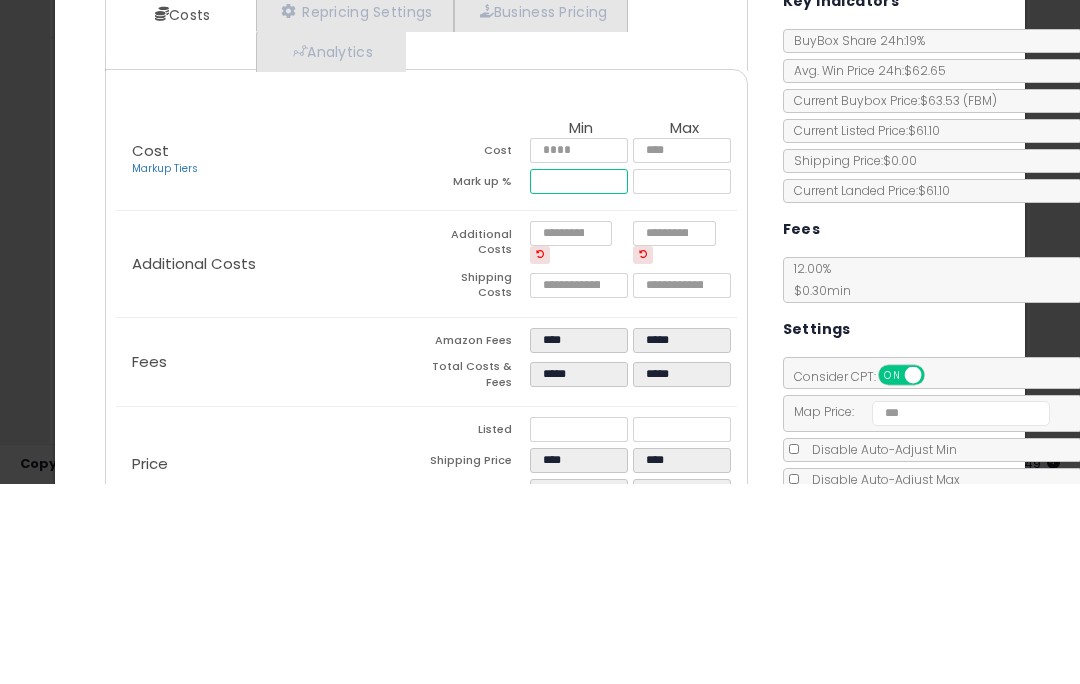 type on "*" 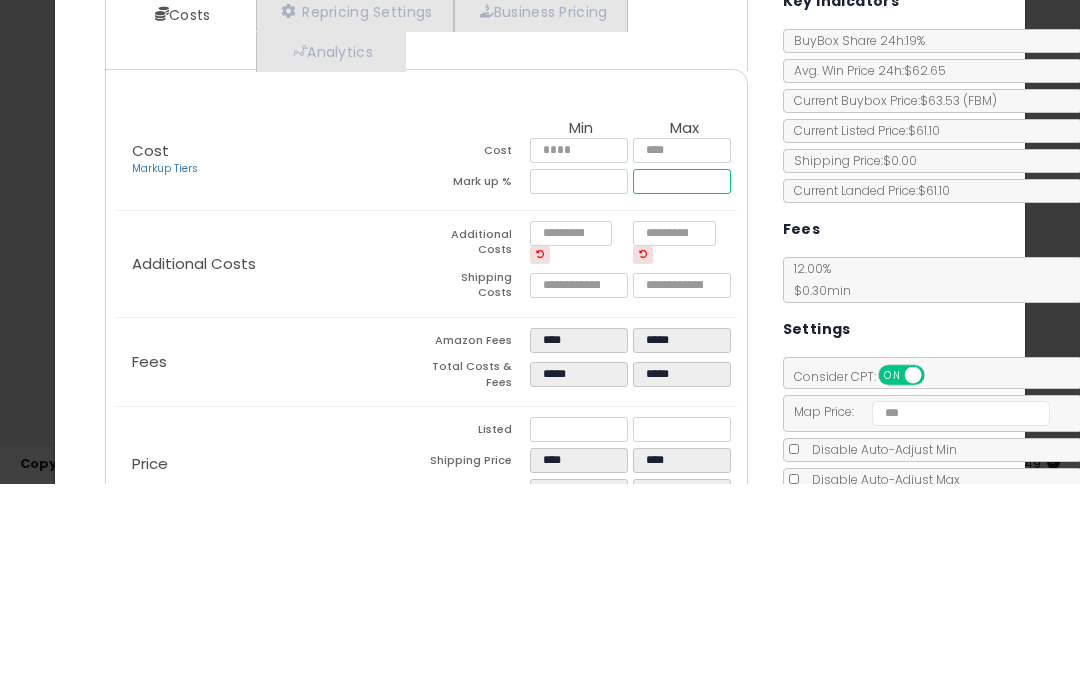 click on "******" at bounding box center [682, 381] 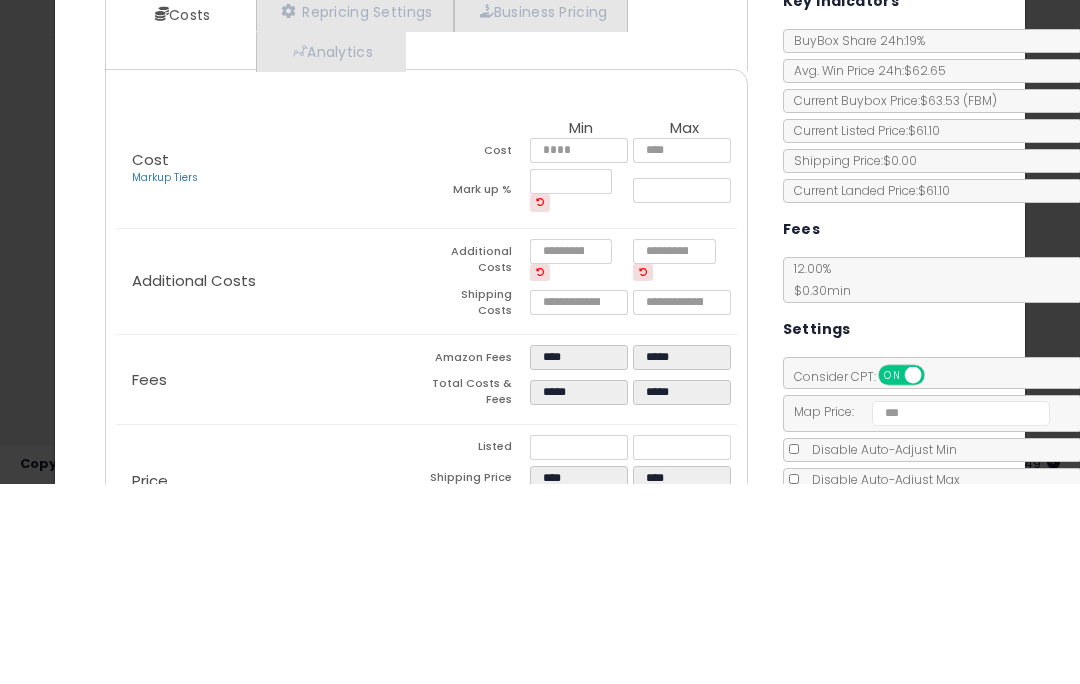 type on "******" 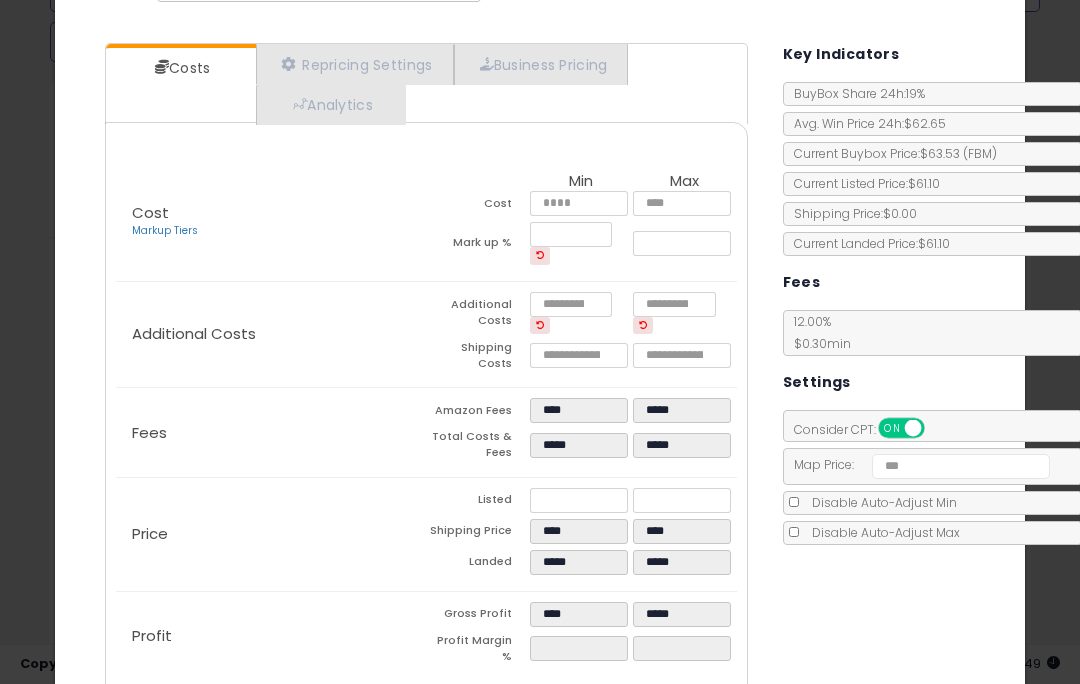 scroll, scrollTop: 146, scrollLeft: 0, axis: vertical 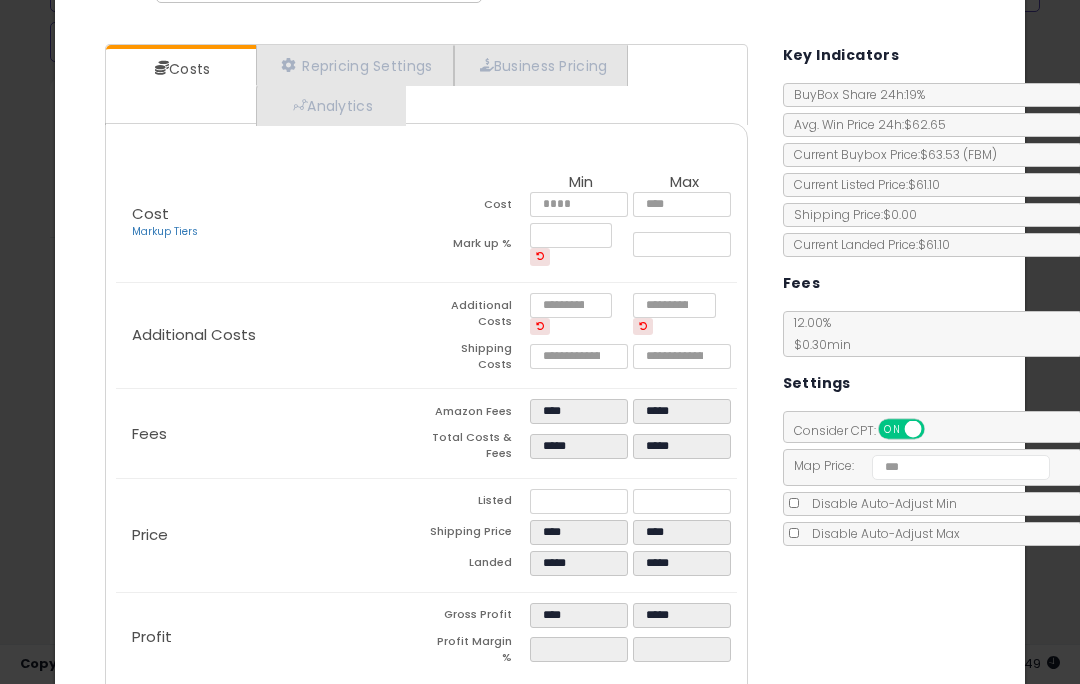 click on "Save & Close" at bounding box center [853, 755] 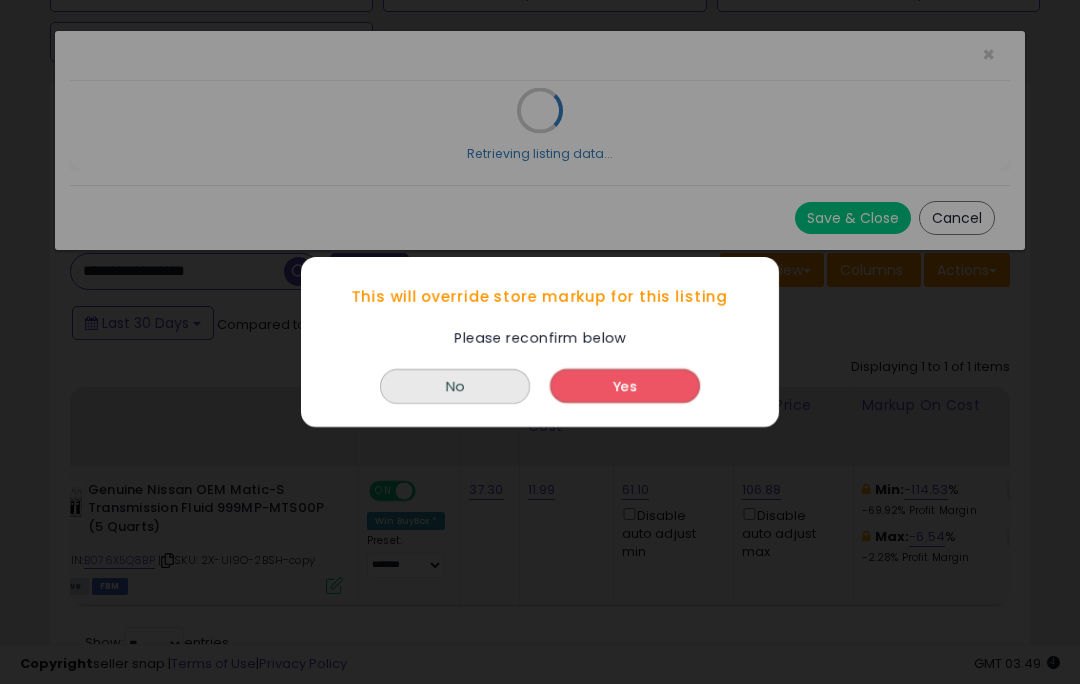 scroll, scrollTop: 0, scrollLeft: 0, axis: both 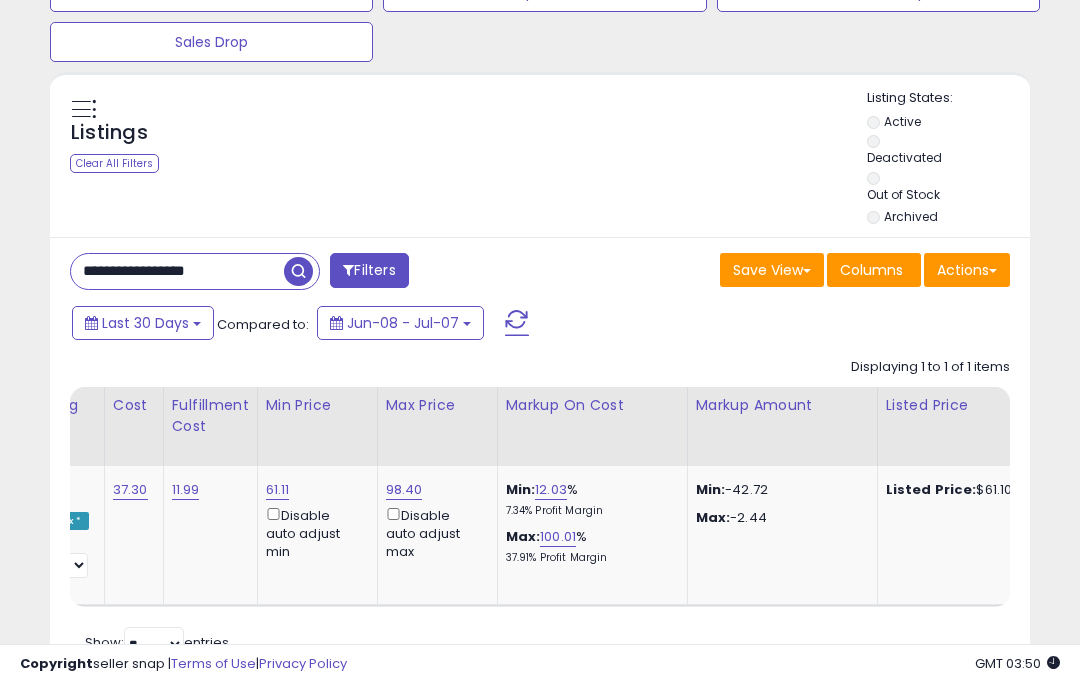click at bounding box center (517, 323) 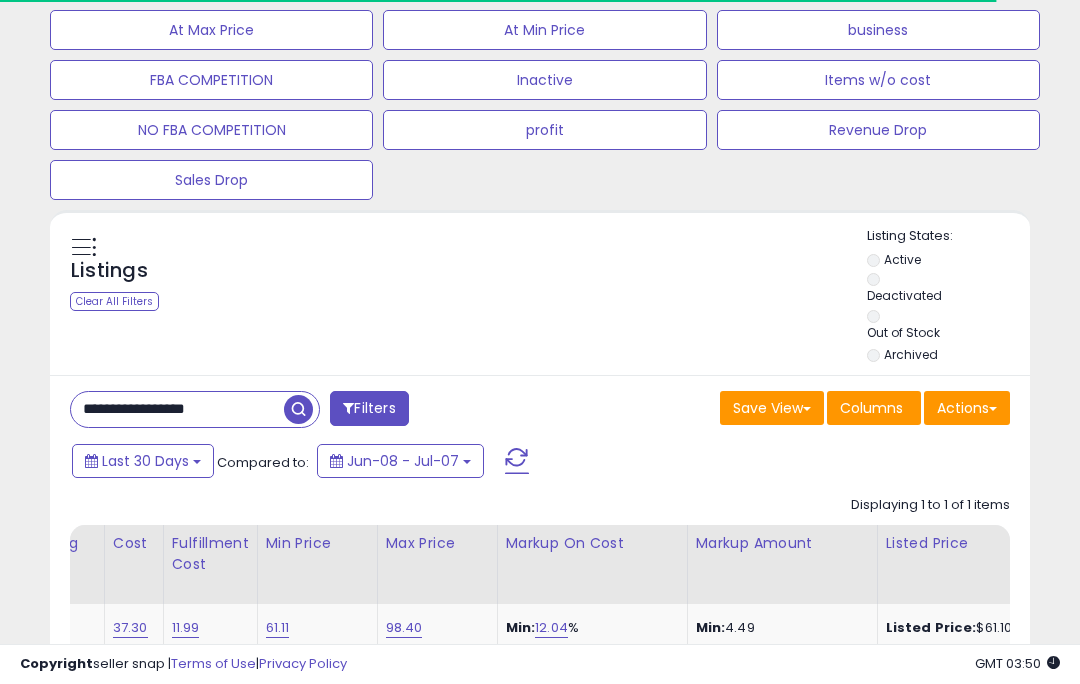 scroll, scrollTop: 0, scrollLeft: 486, axis: horizontal 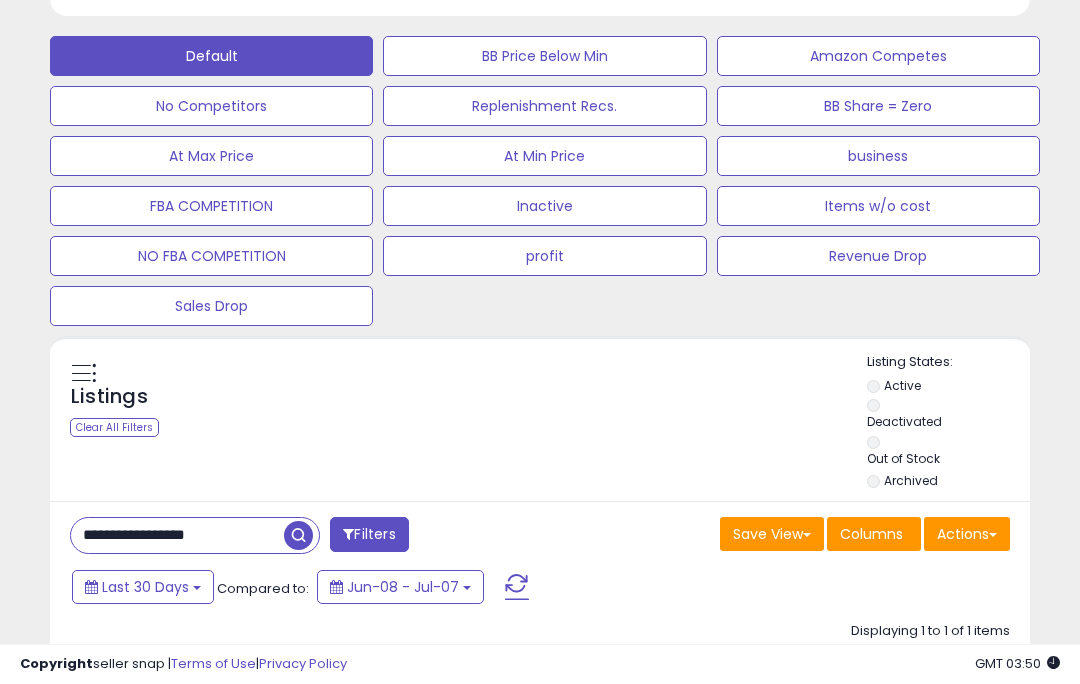 click on "**********" at bounding box center [177, 536] 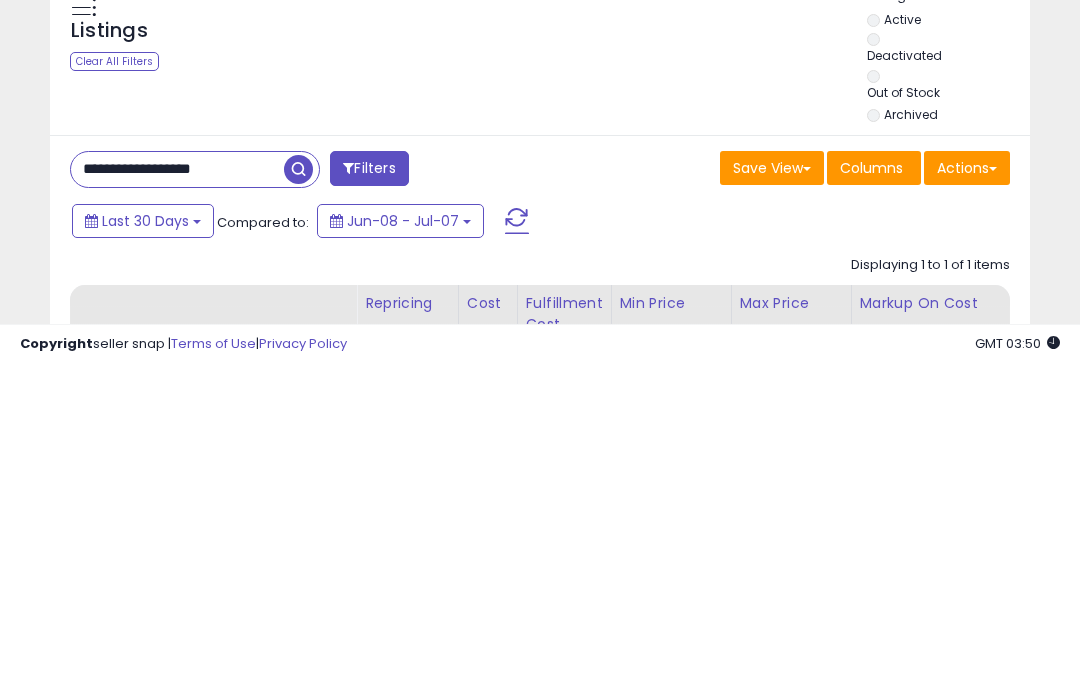 click on "**********" at bounding box center (177, 490) 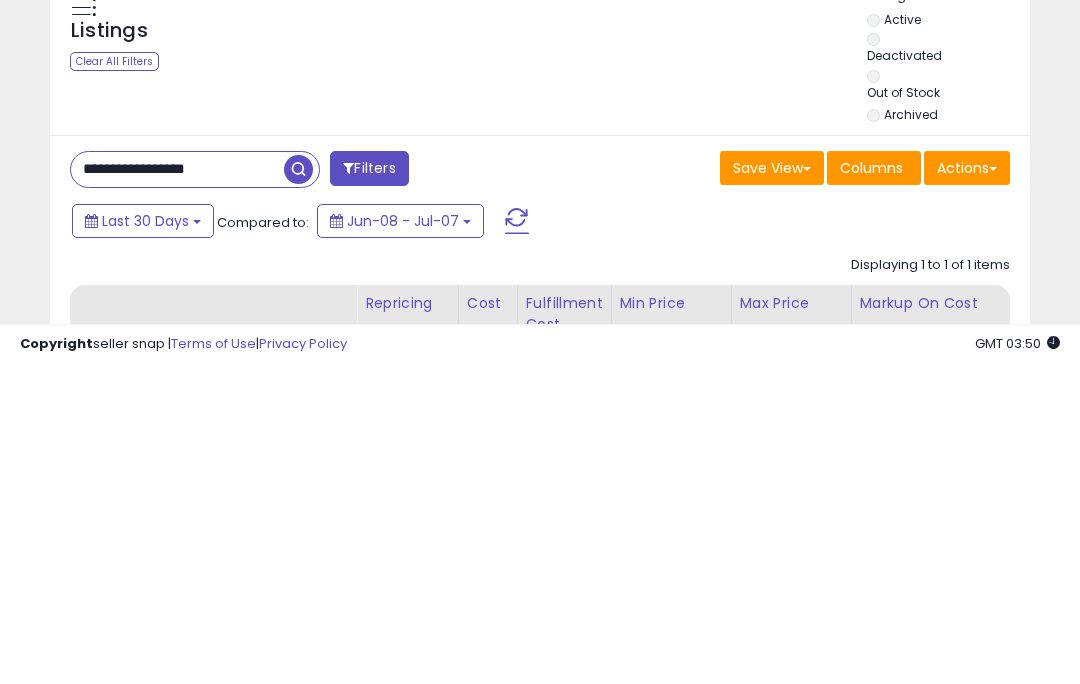 type on "**********" 